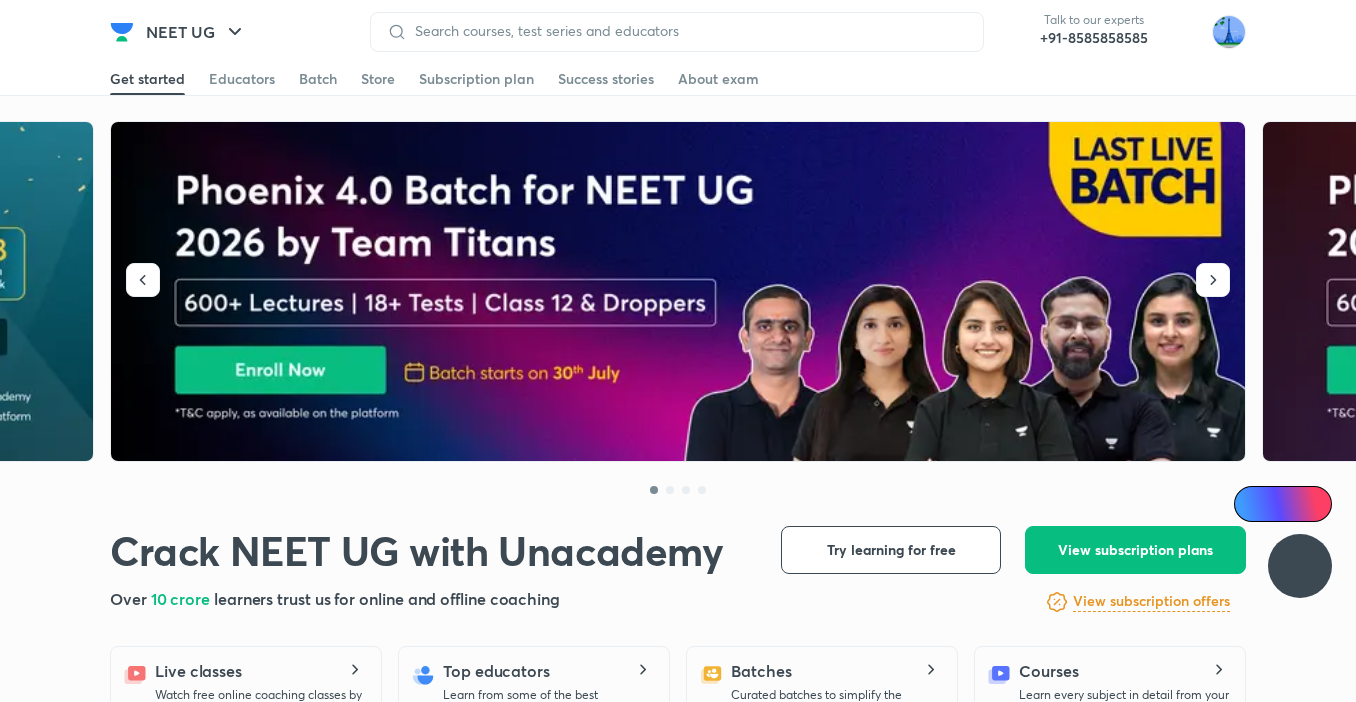 scroll, scrollTop: 0, scrollLeft: 0, axis: both 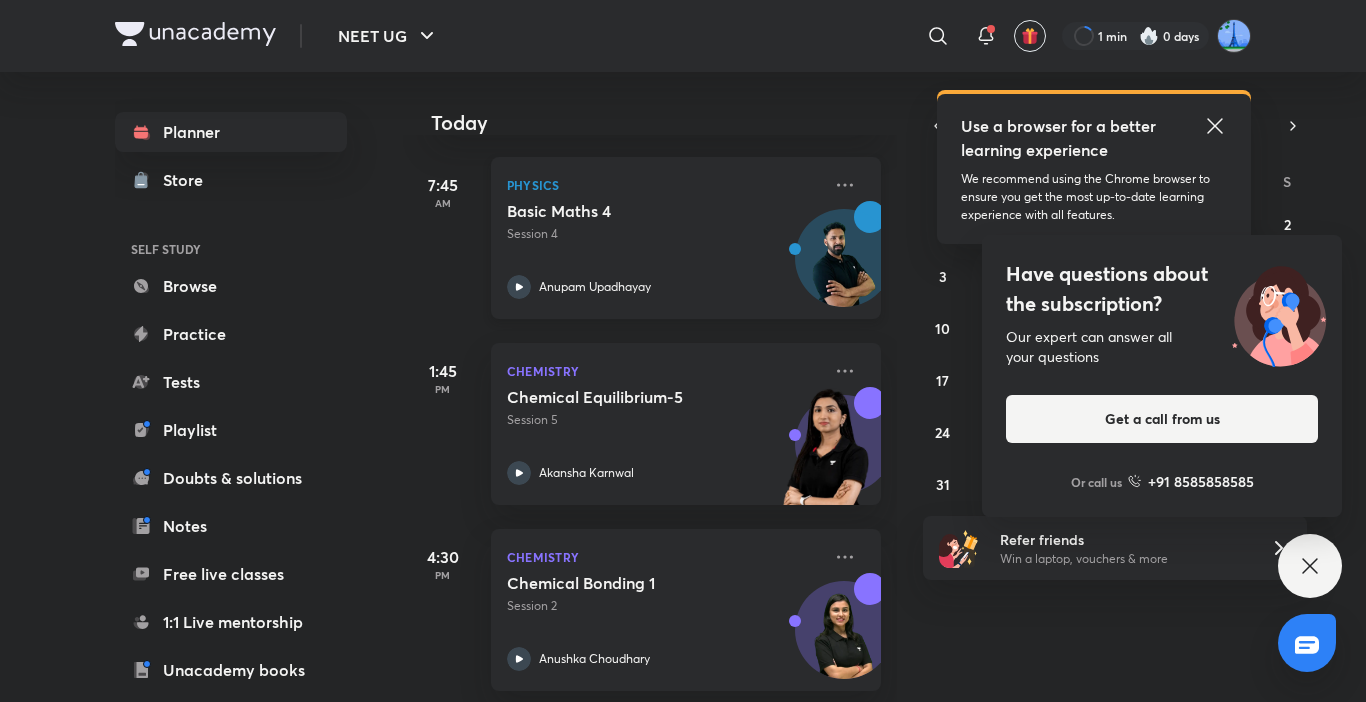 click on "Session 4" at bounding box center [664, 234] 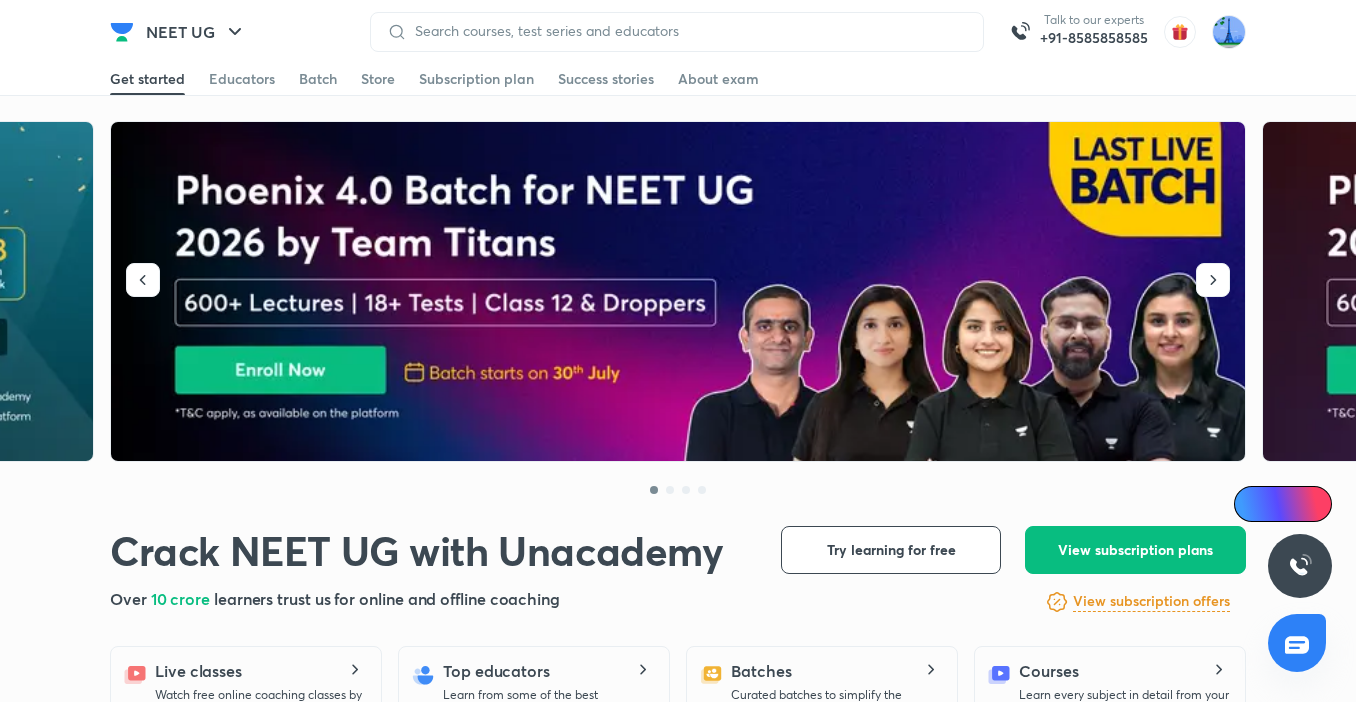 scroll, scrollTop: 0, scrollLeft: 0, axis: both 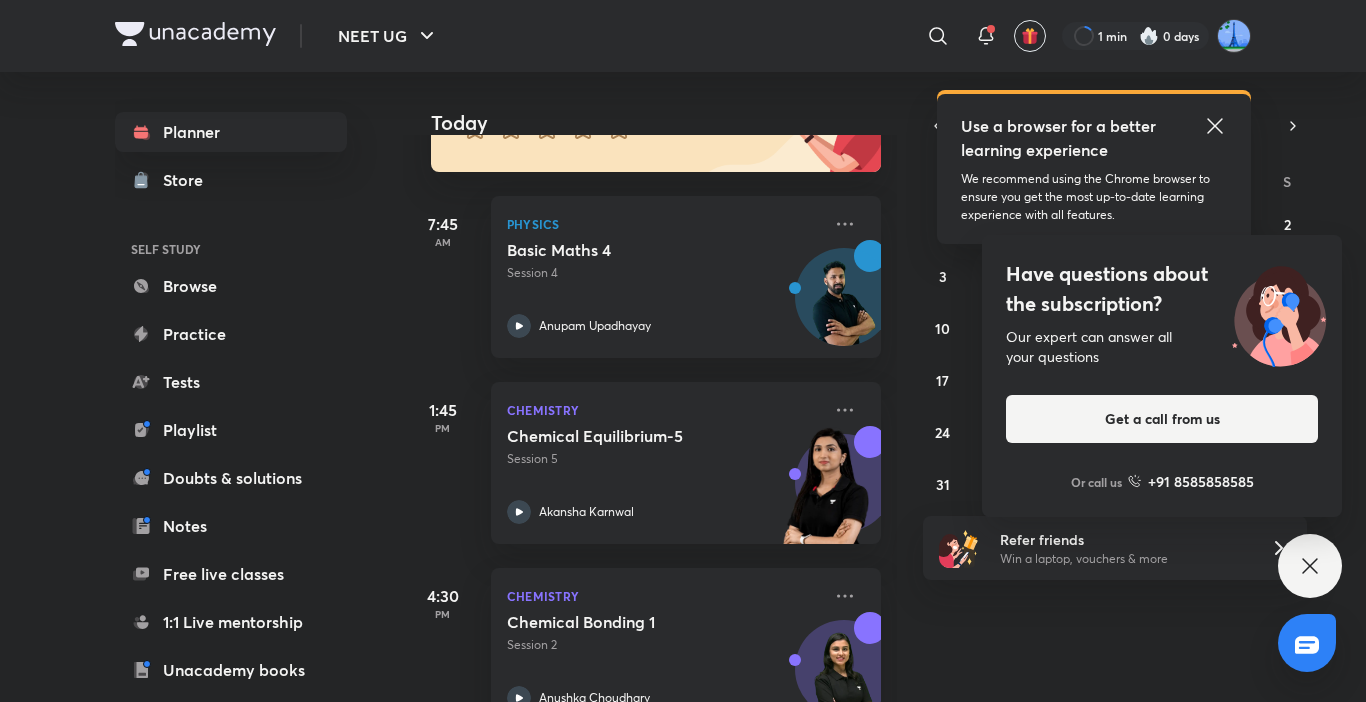 click on "Have questions about the subscription? Our expert can answer all your questions Get a call from us Or call us +91 8585858585" at bounding box center (1310, 566) 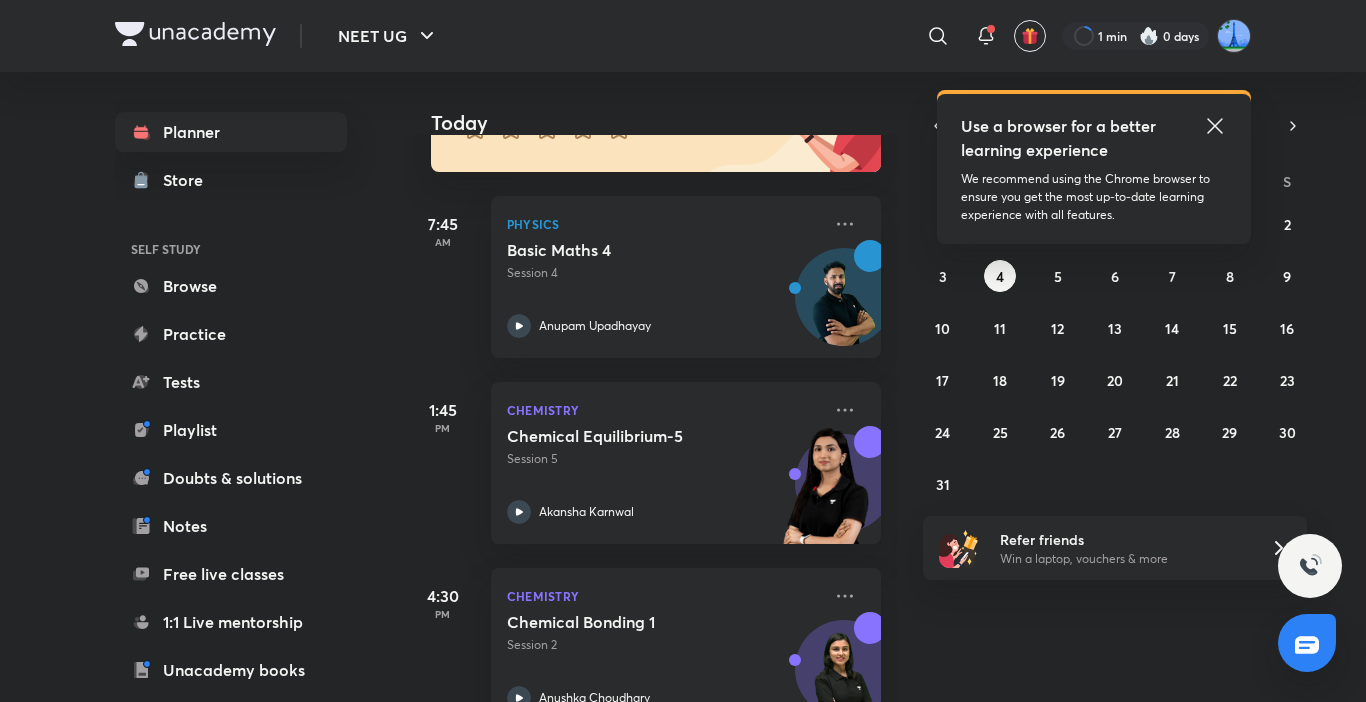 click 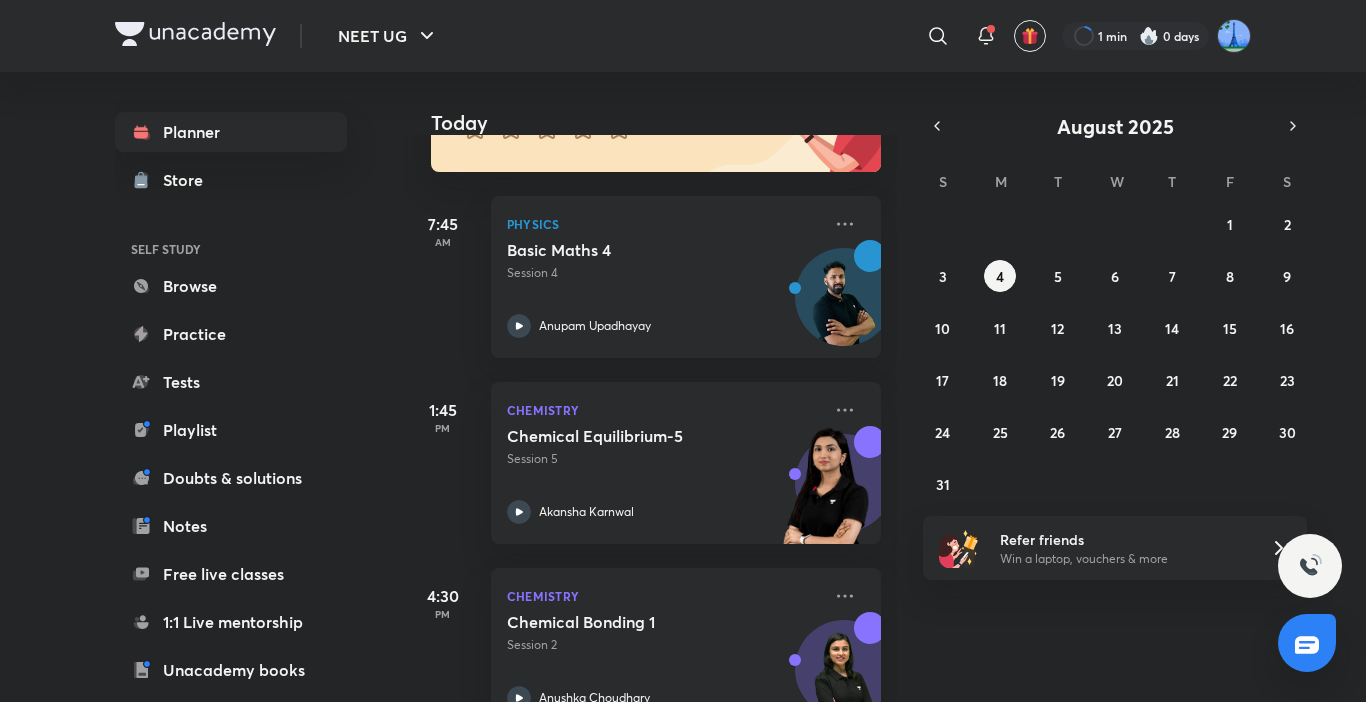 click on "F" at bounding box center [1230, 176] 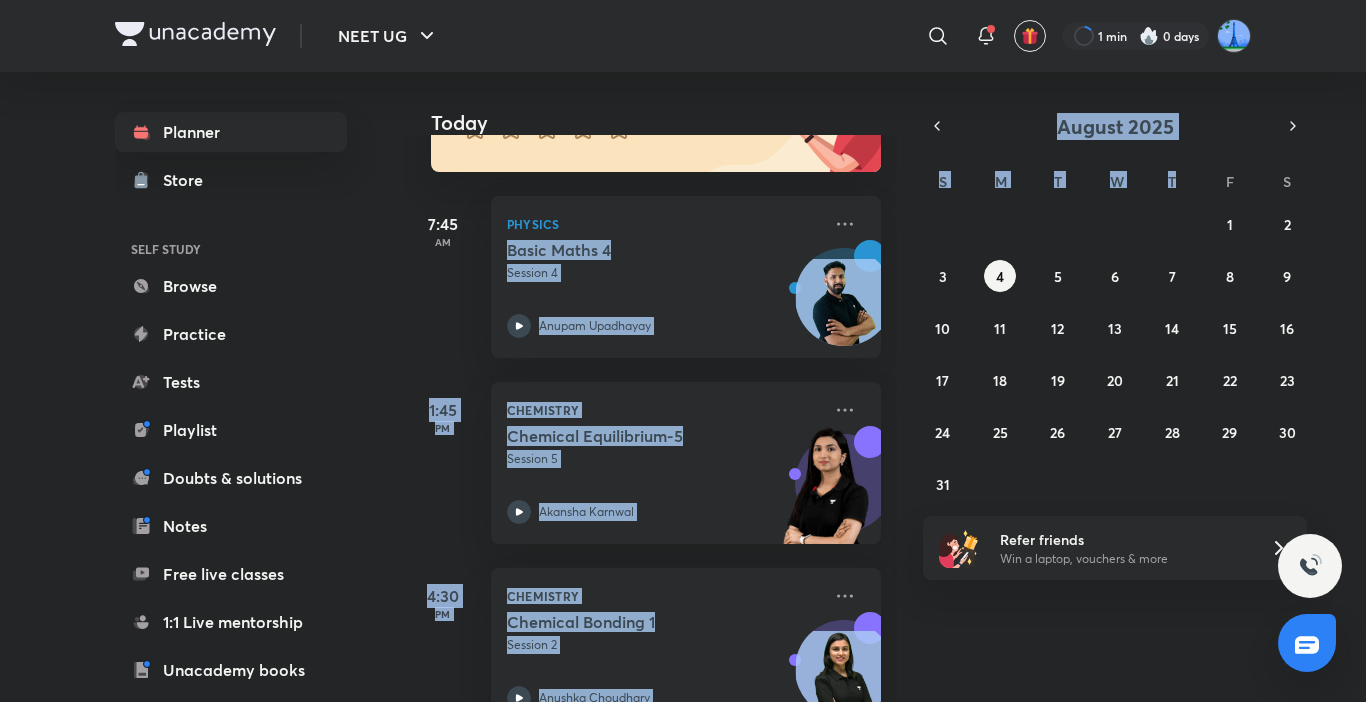 drag, startPoint x: 1227, startPoint y: 181, endPoint x: 1365, endPoint y: 237, distance: 148.92952 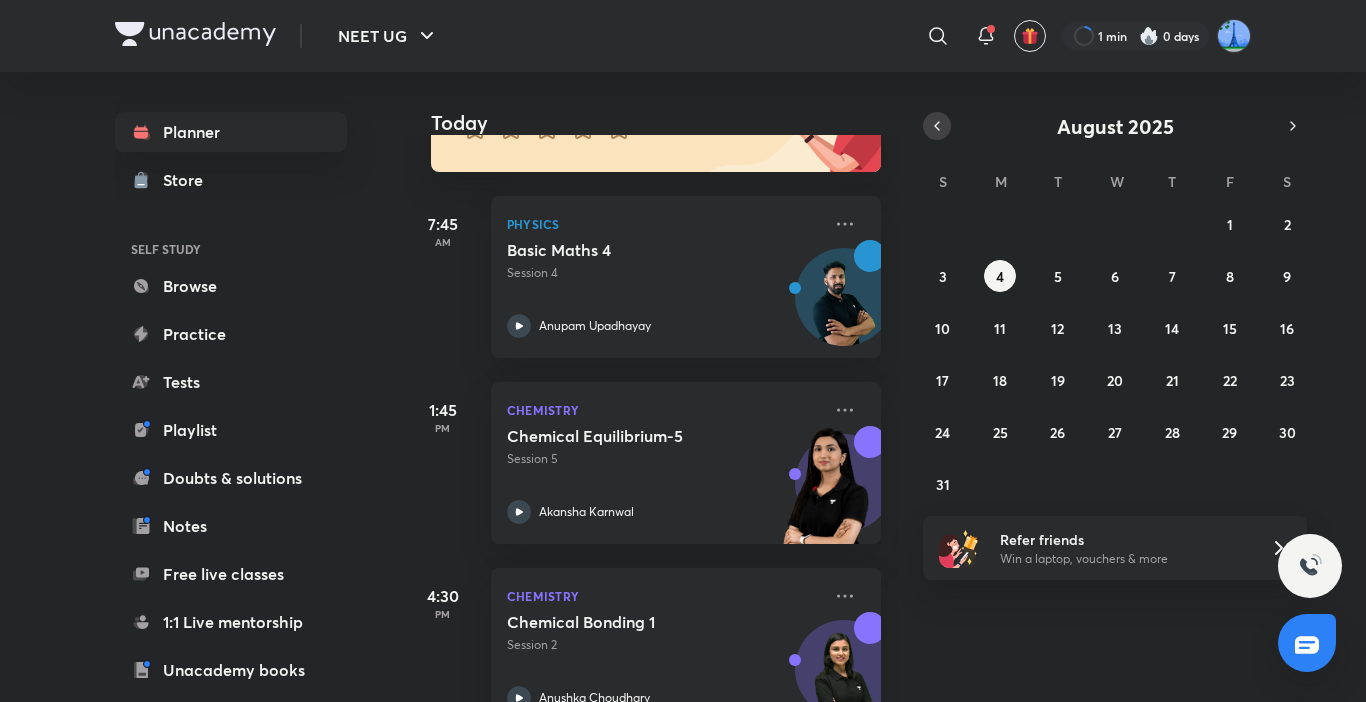 click at bounding box center (937, 126) 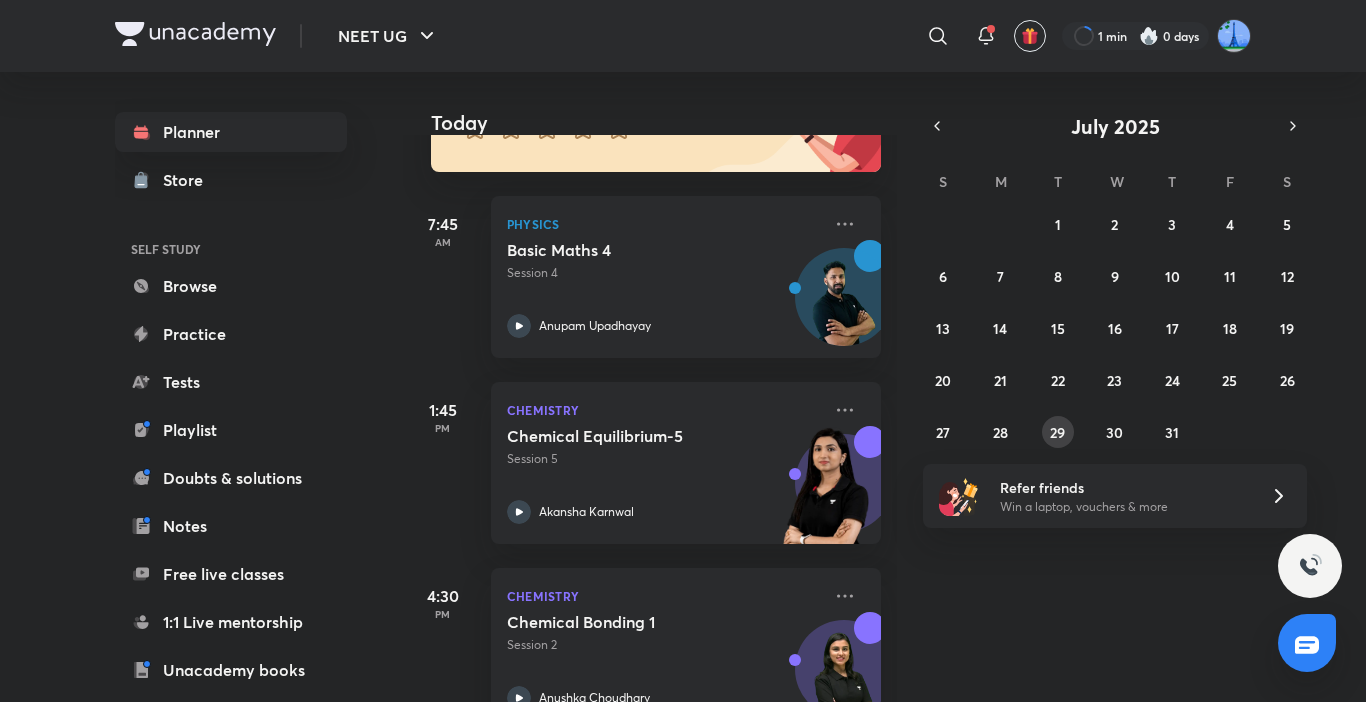 click on "29" at bounding box center (1058, 432) 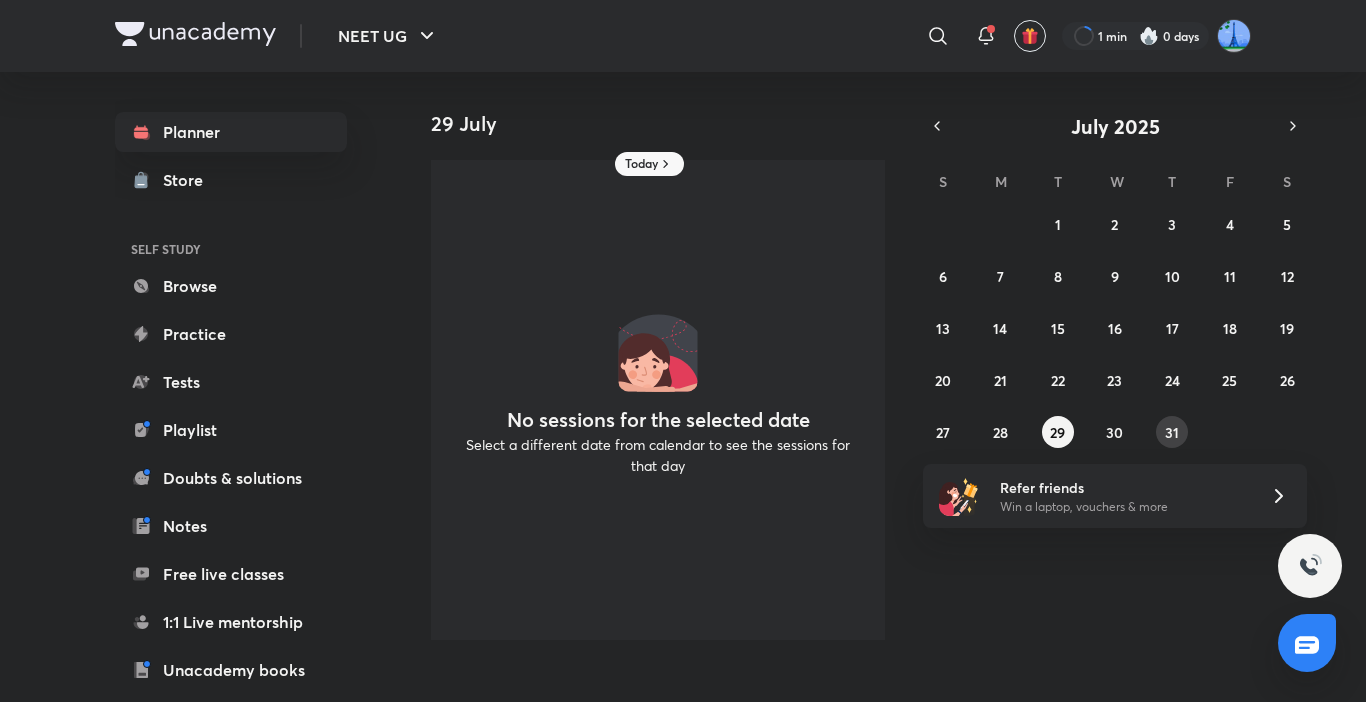 click on "31" at bounding box center [1172, 432] 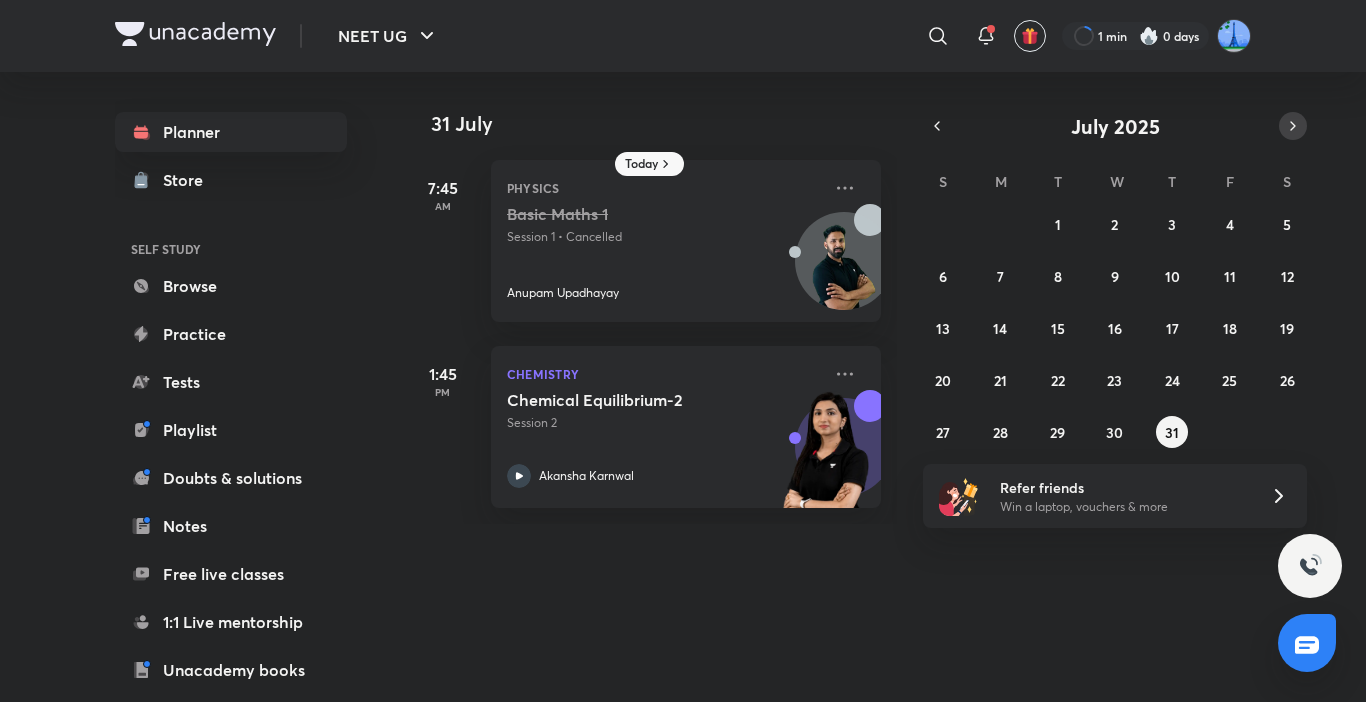 click 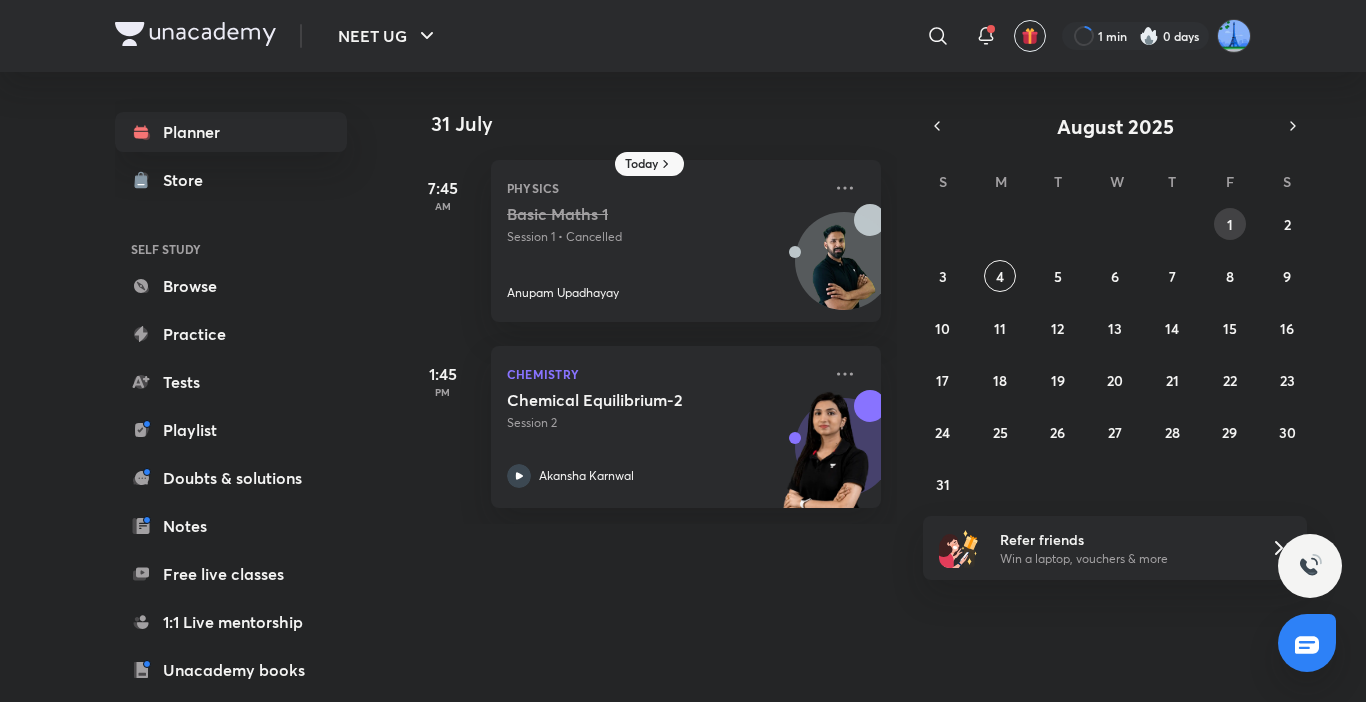 click on "1" at bounding box center [1230, 224] 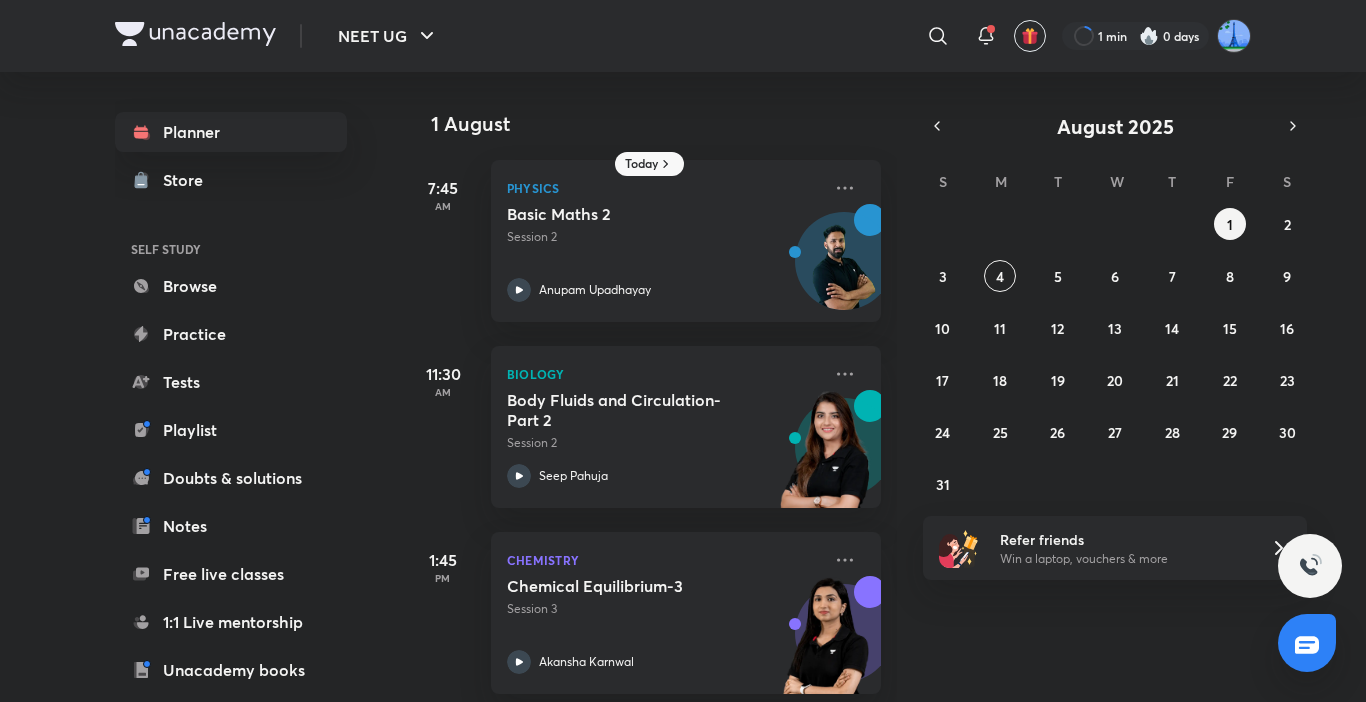 scroll, scrollTop: 111, scrollLeft: 0, axis: vertical 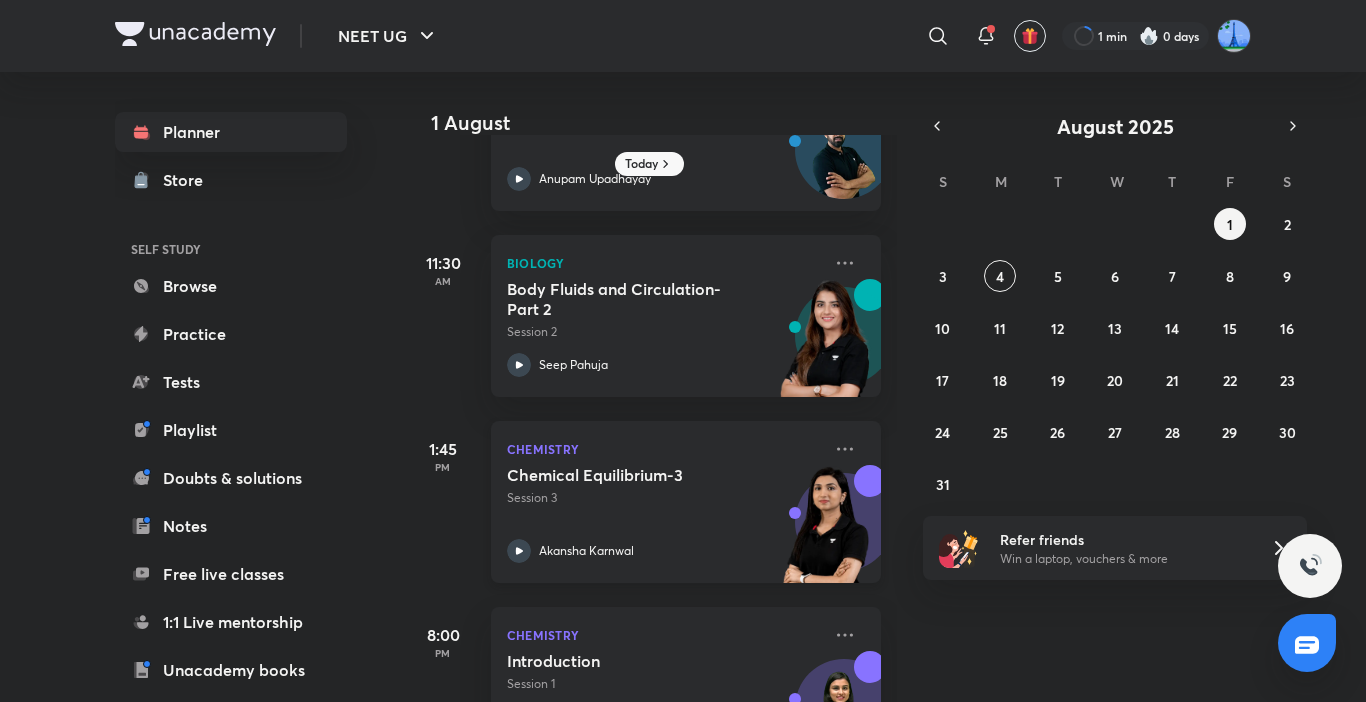 click on "Akansha Karnwal" at bounding box center [586, 551] 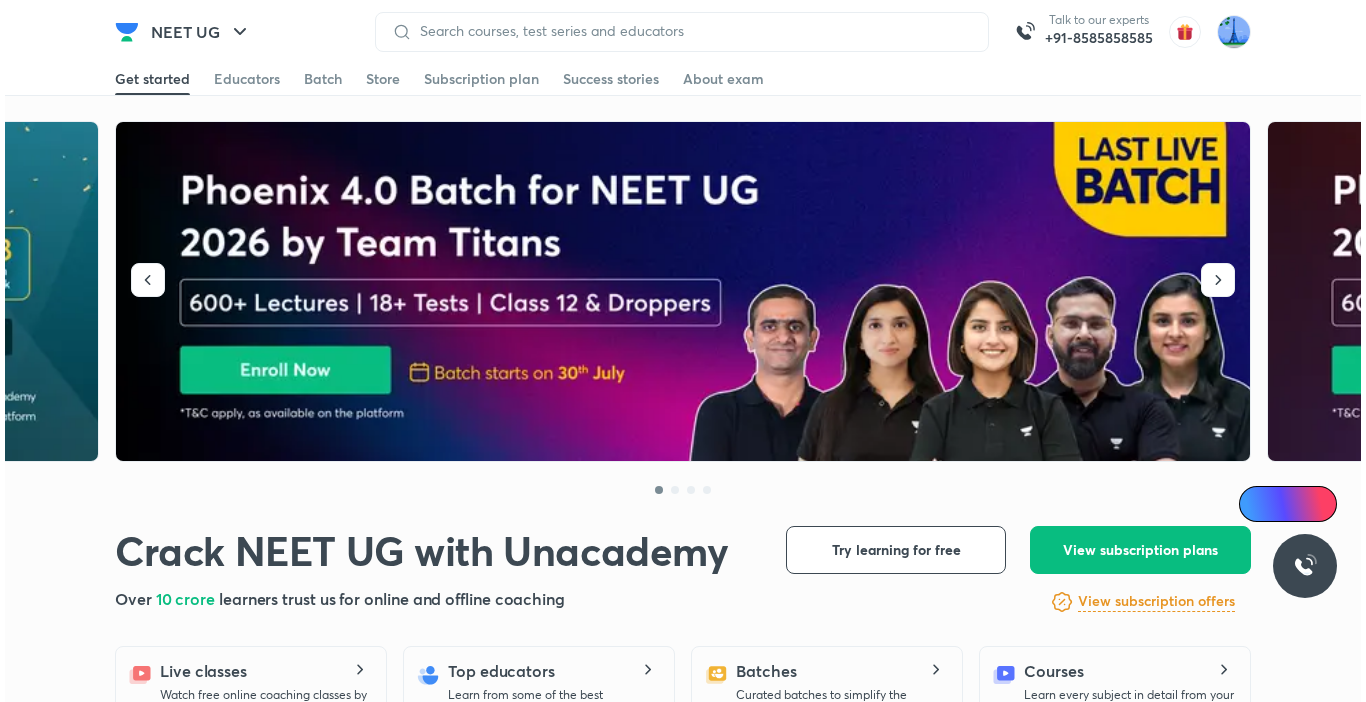 scroll, scrollTop: 0, scrollLeft: 0, axis: both 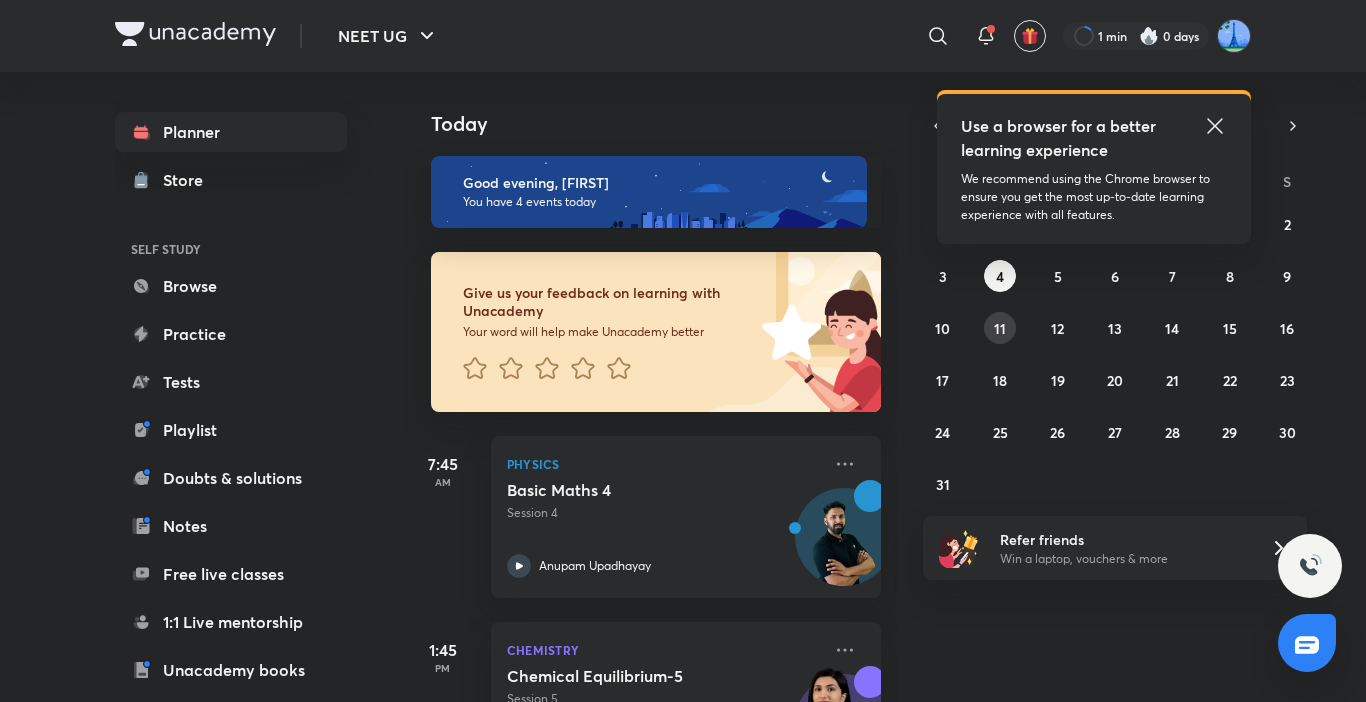 click on "11" at bounding box center [1000, 328] 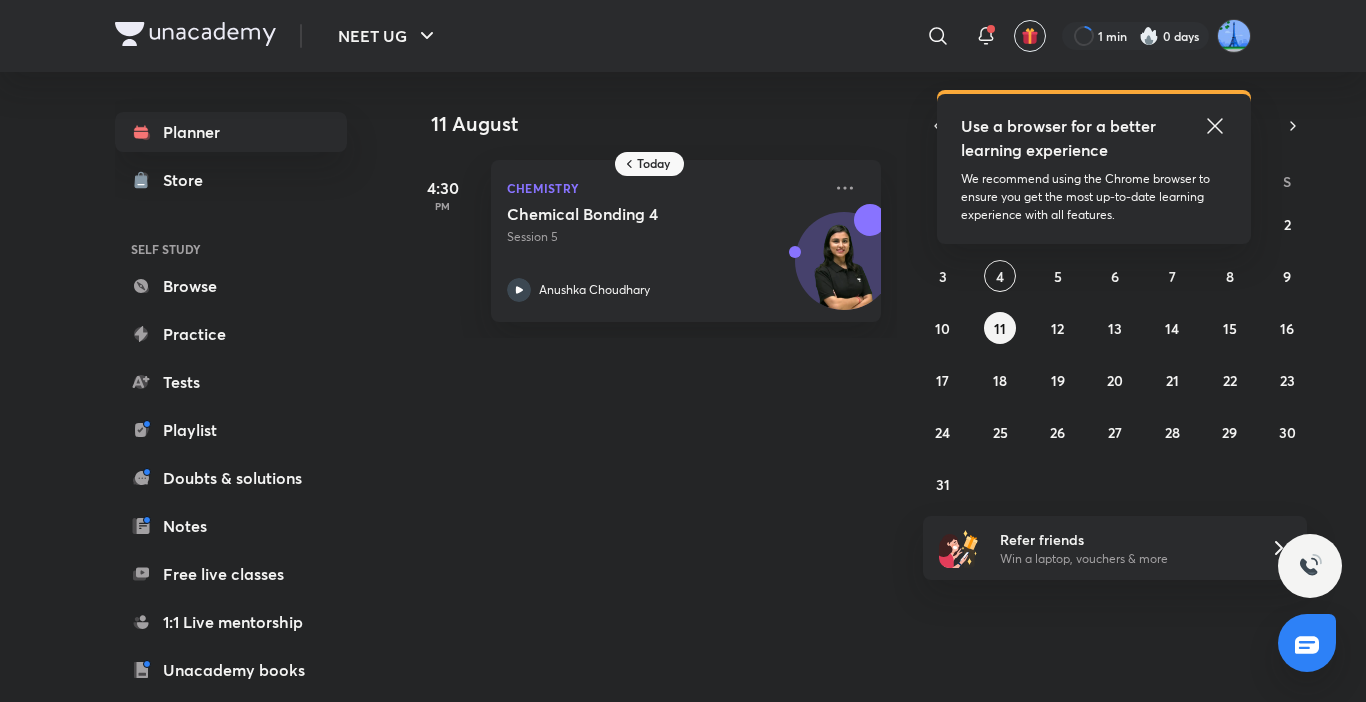 click 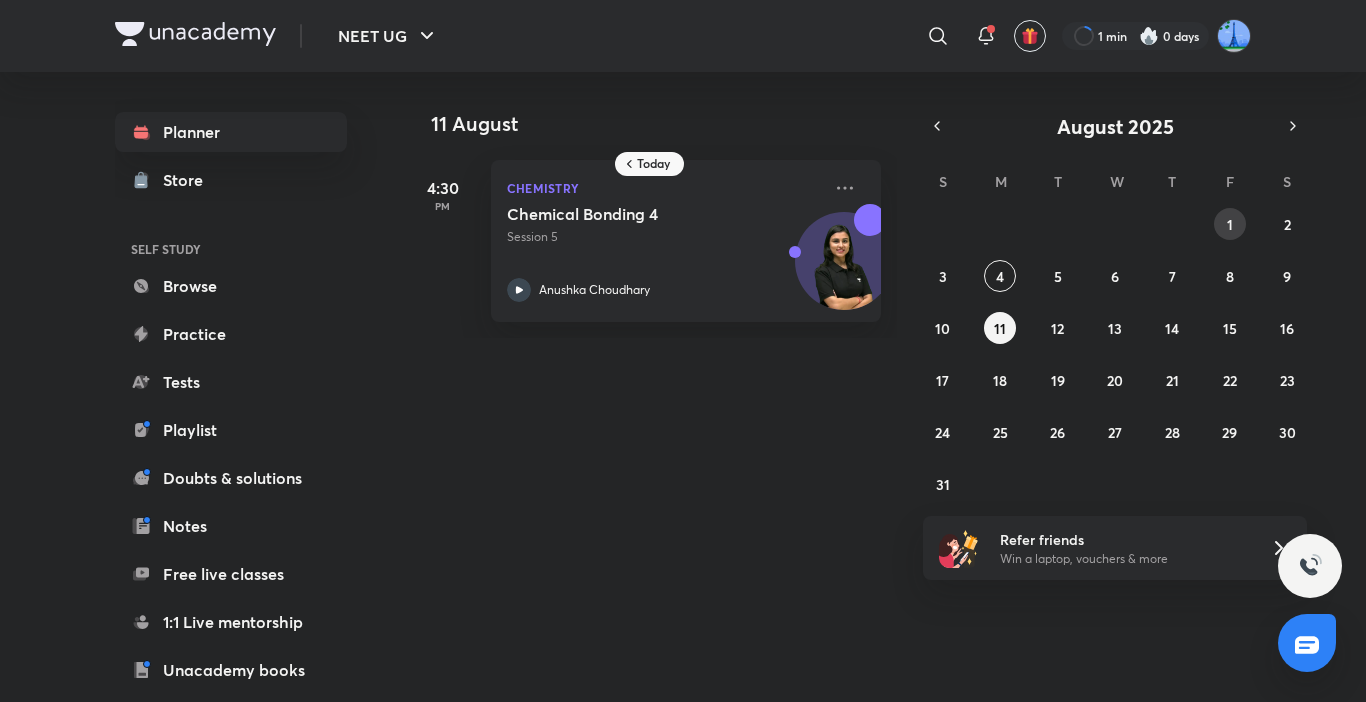 click on "1" at bounding box center (1230, 224) 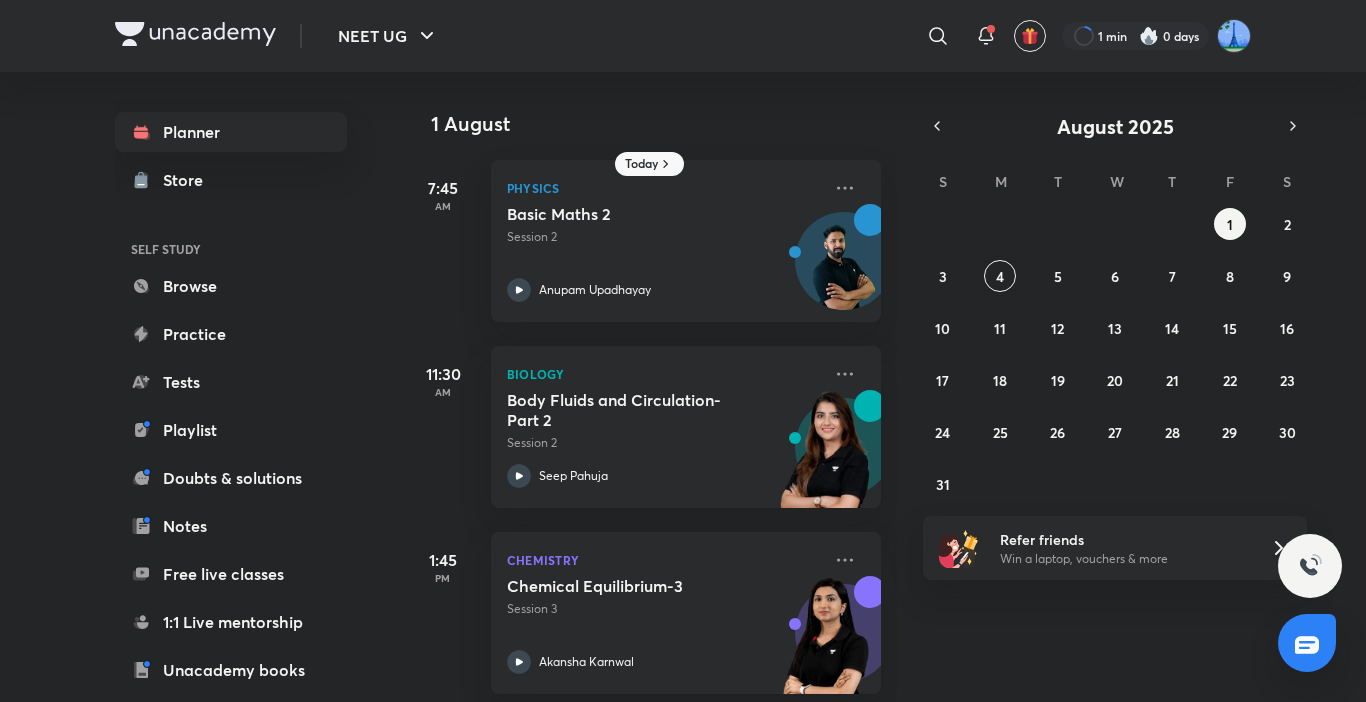 click on "1:45 PM Chemistry Chemical Equilibrium-3 Session 3 Akansha Karnwal" at bounding box center [642, 601] 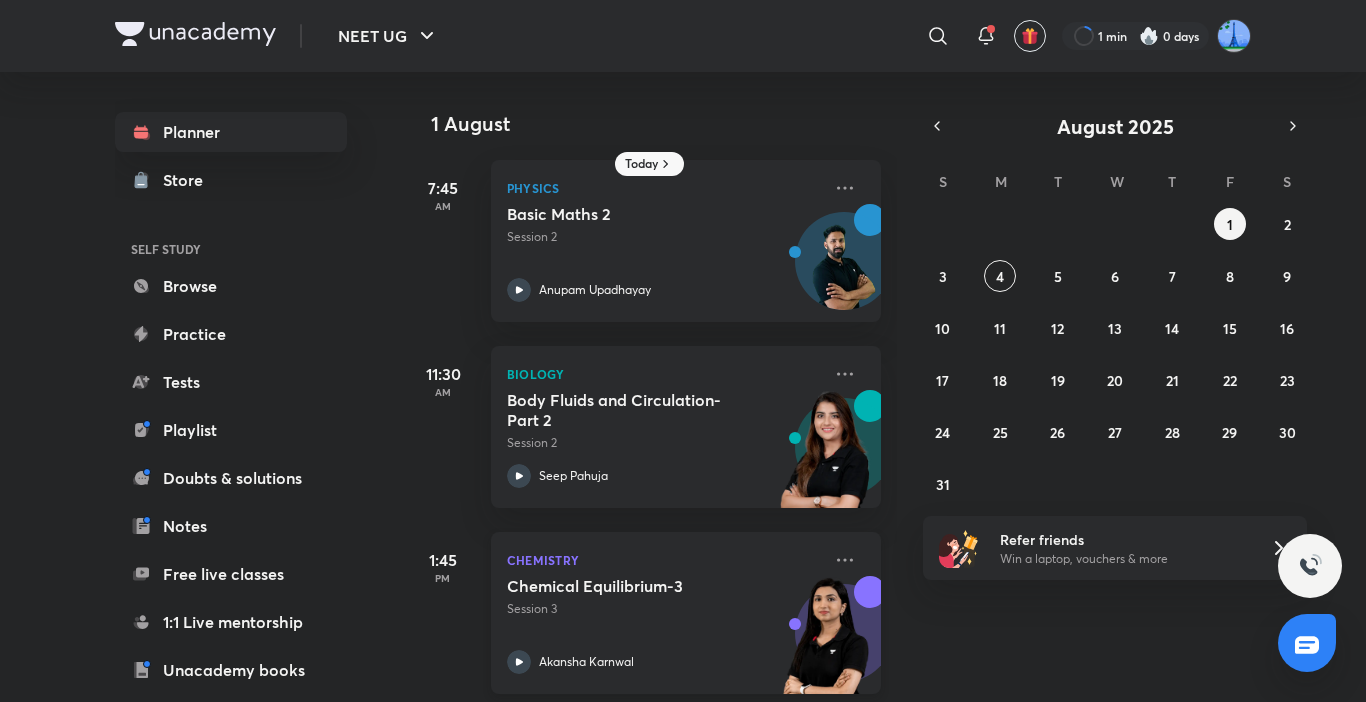 click on "Session 3" at bounding box center (664, 609) 